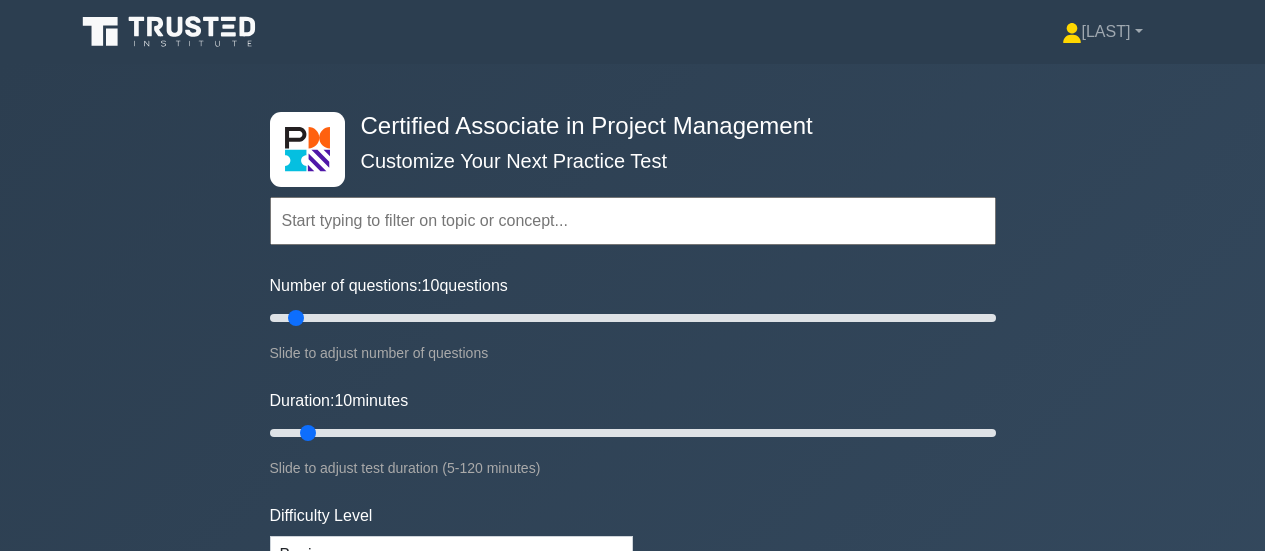 scroll, scrollTop: 0, scrollLeft: 0, axis: both 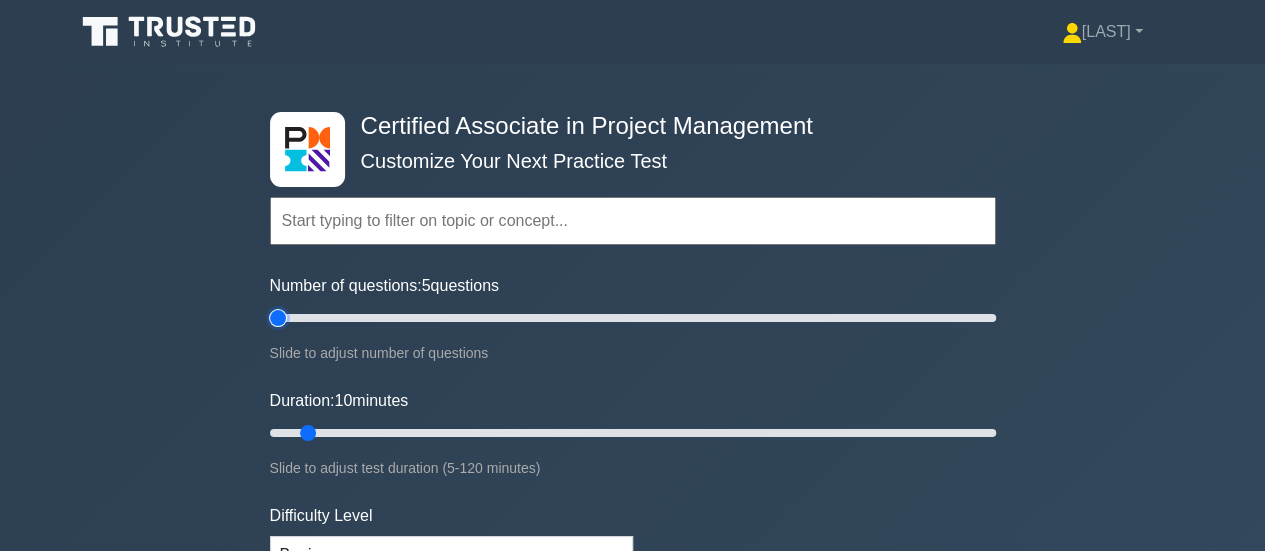 drag, startPoint x: 292, startPoint y: 316, endPoint x: 260, endPoint y: 340, distance: 40 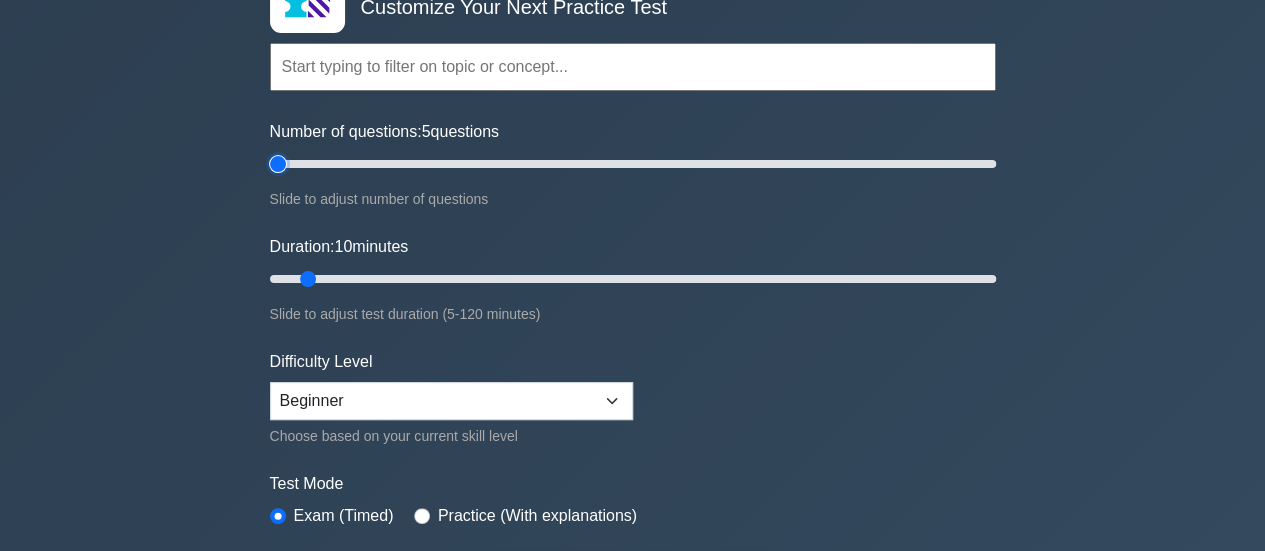 scroll, scrollTop: 300, scrollLeft: 0, axis: vertical 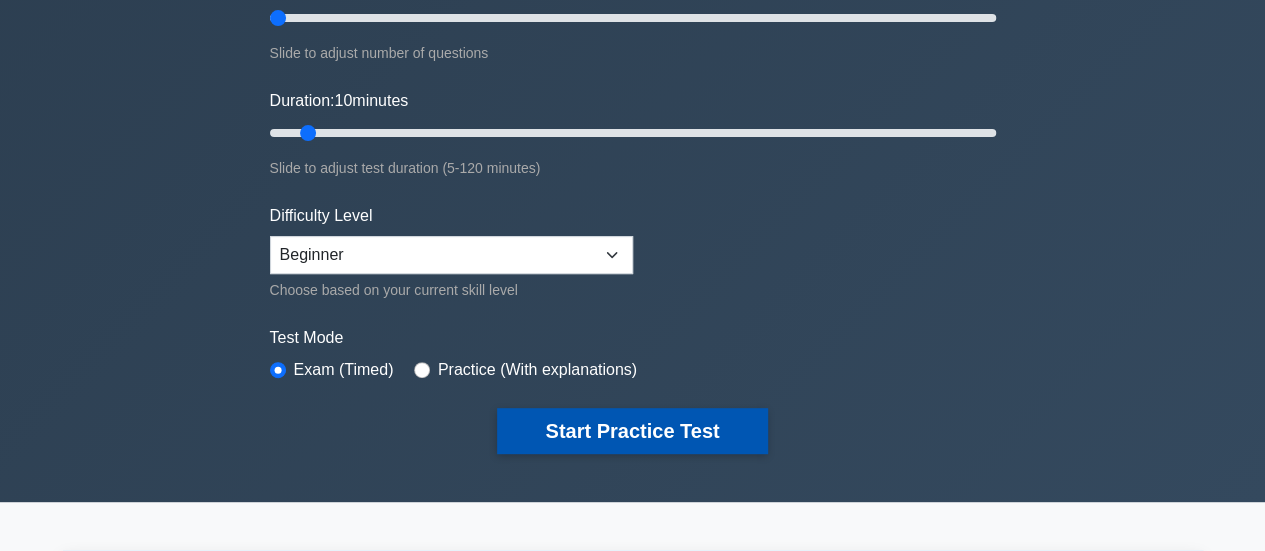 click on "Start Practice Test" at bounding box center [632, 431] 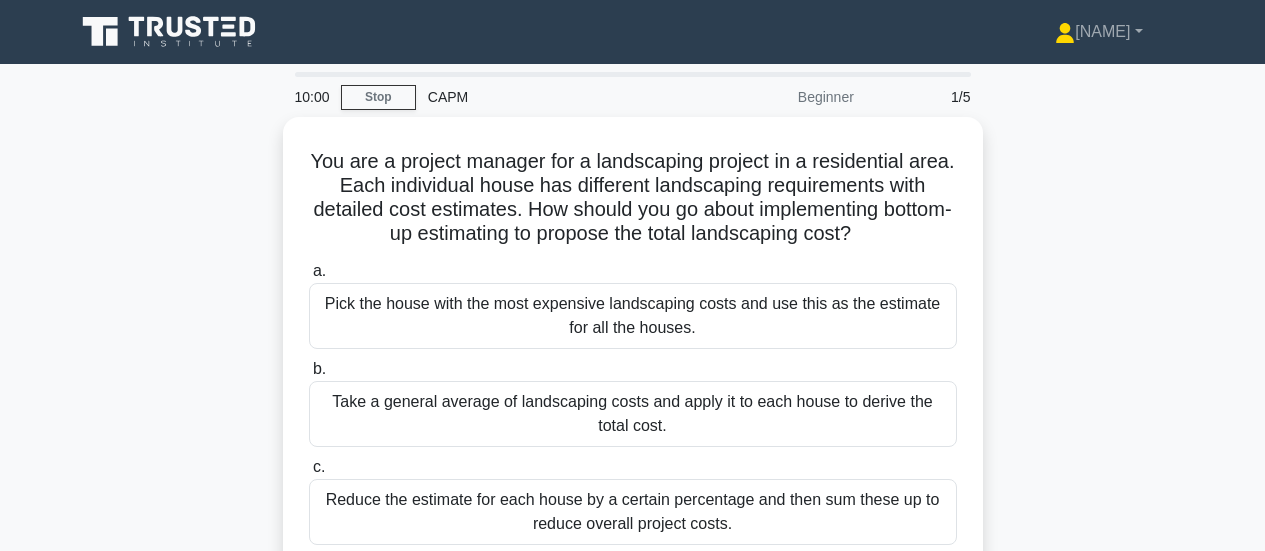 scroll, scrollTop: 0, scrollLeft: 0, axis: both 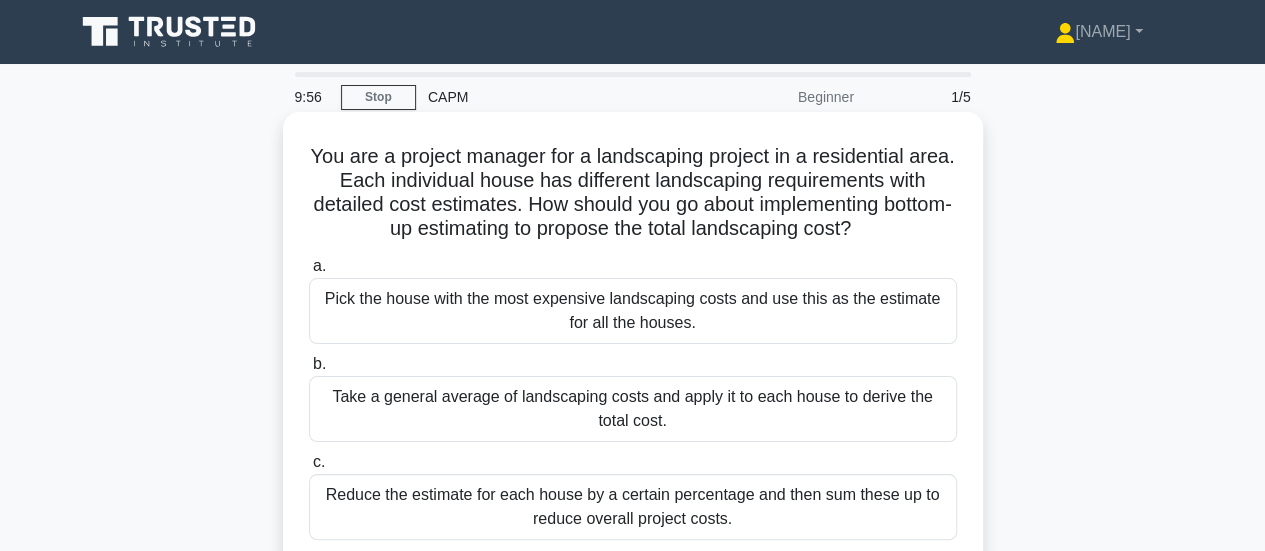 drag, startPoint x: 720, startPoint y: 308, endPoint x: 317, endPoint y: 145, distance: 434.716 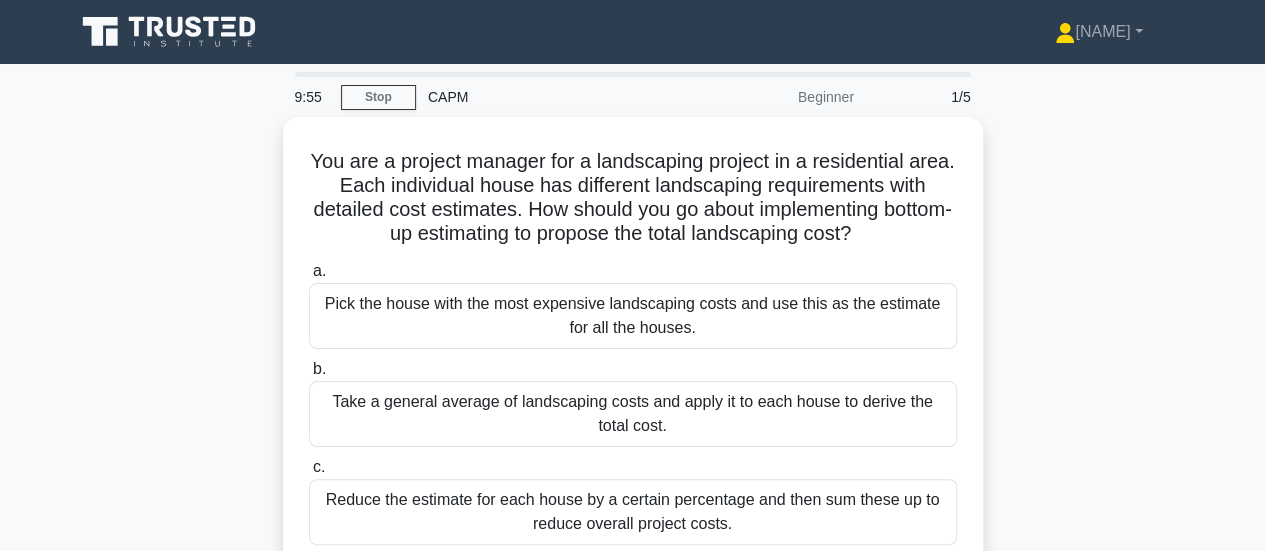 copy on "You are a project manager for a landscaping project in a residential area. Each individual house has different landscaping requirements with detailed cost estimates. How should you go about implementing bottom-up estimating to propose the total landscaping cost?
.spinner_0XTQ{transform-origin:center;animation:spinner_y6GP .75s linear infinite}@keyframes spinner_y6GP{100%{transform:rotate(360deg)}}
a.
Pick the house with the most expensive landscaping costs and use this as the estimate for all the houses.
b.
Take a general average of landscaping costs and apply it to each house to derive the total cost.
c.
Reduce the estimate for each house by a certain percentage and then sum these up to reduce overall project costs.
d.
..." 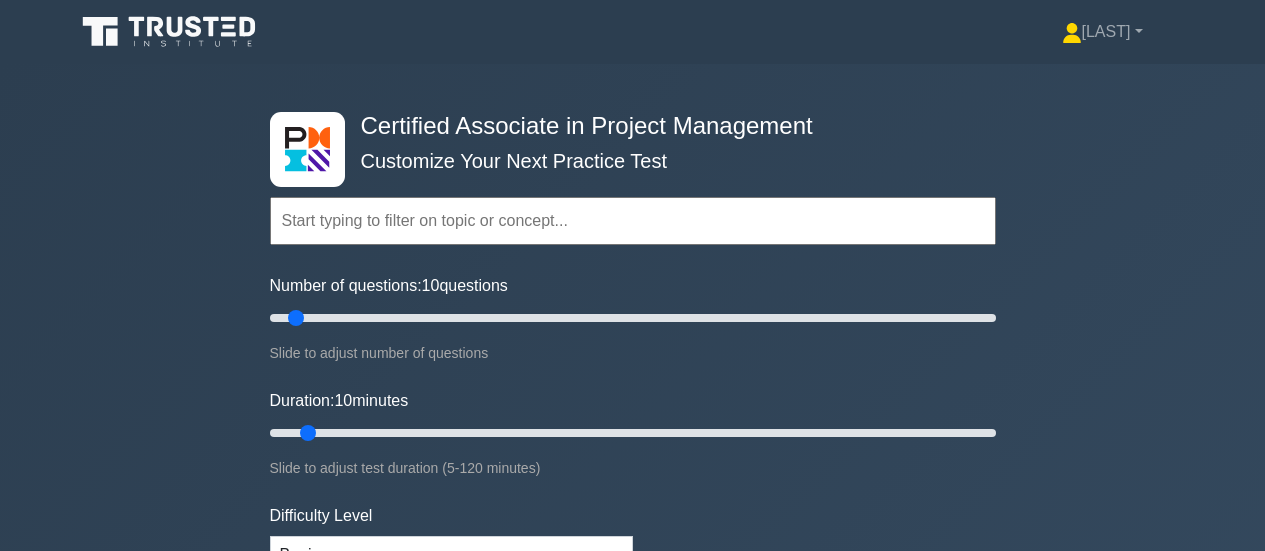 scroll, scrollTop: 0, scrollLeft: 0, axis: both 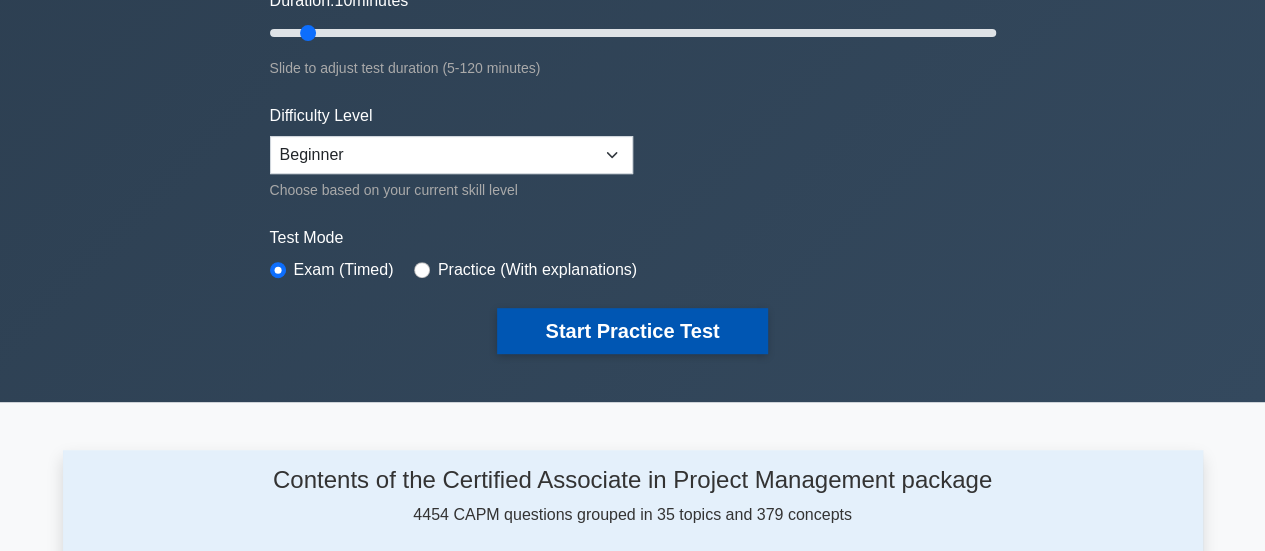 click on "Start Practice Test" at bounding box center (632, 331) 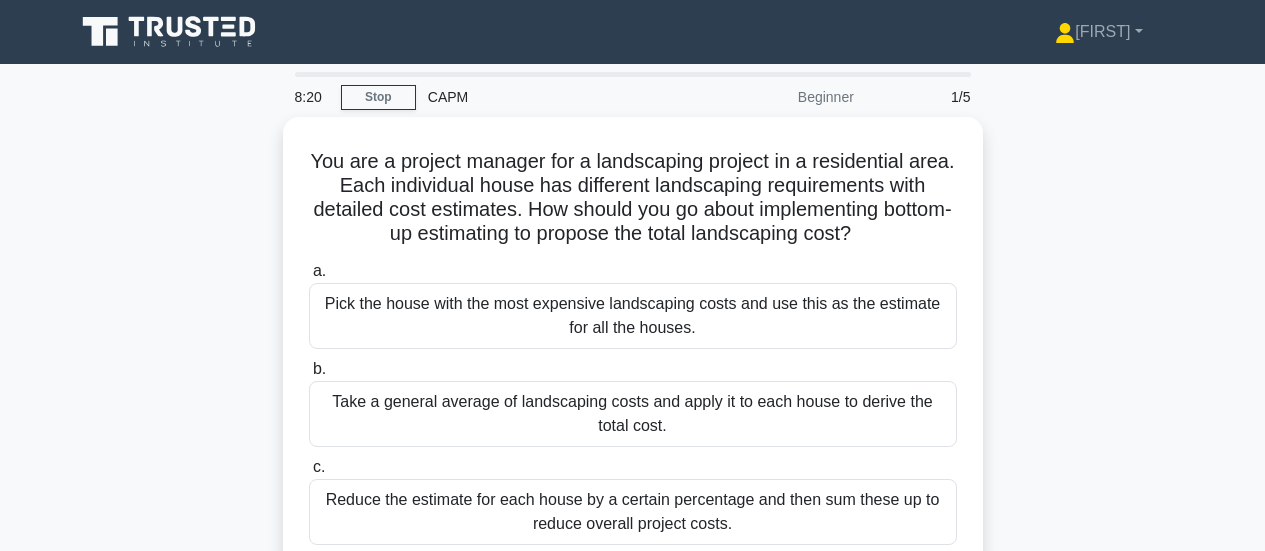 scroll, scrollTop: 0, scrollLeft: 0, axis: both 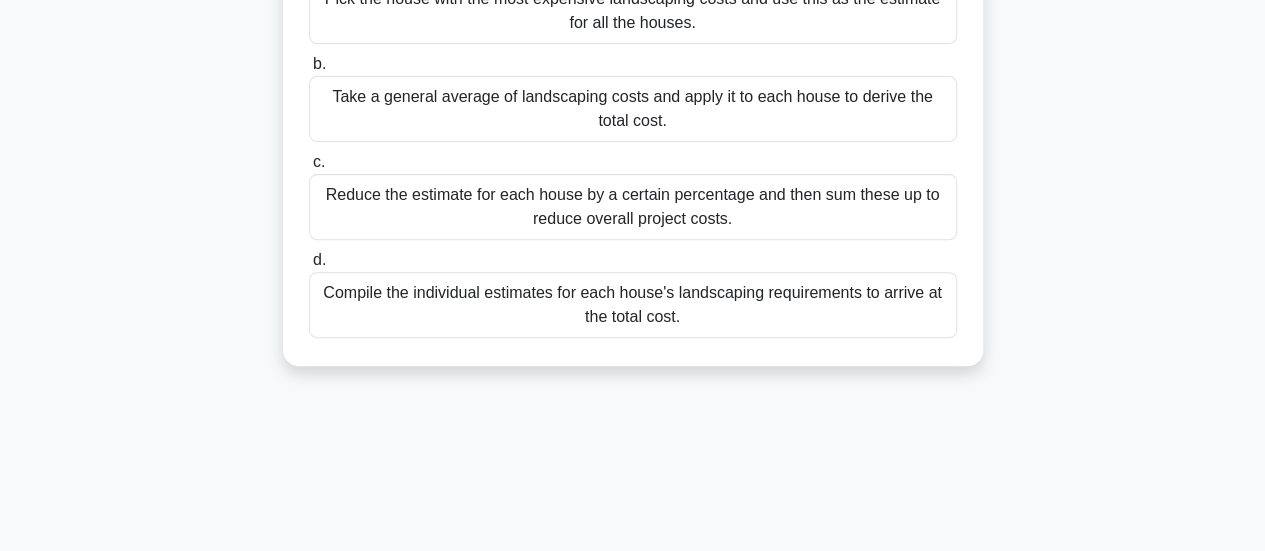click on "Compile the individual estimates for each house's landscaping requirements to arrive at the total cost." at bounding box center [633, 305] 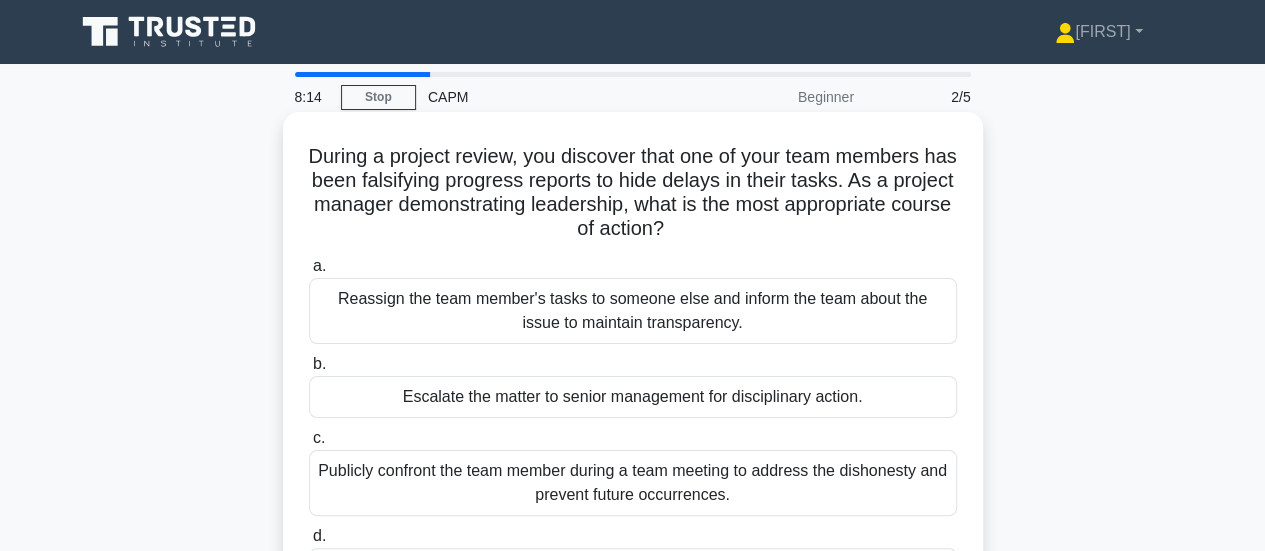 scroll, scrollTop: 200, scrollLeft: 0, axis: vertical 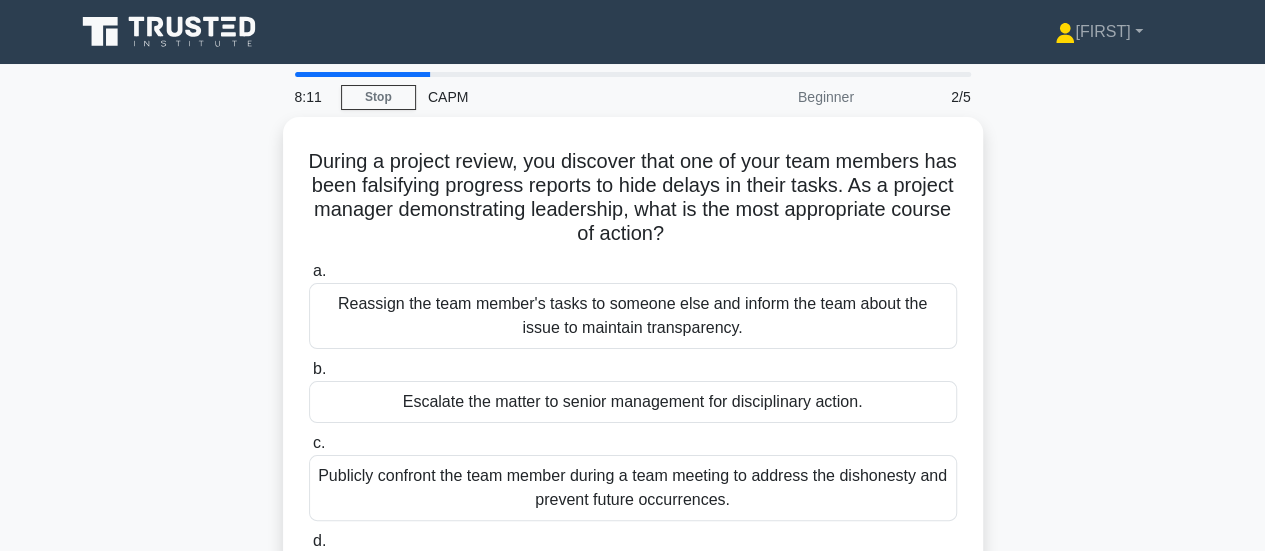 drag, startPoint x: 705, startPoint y: 401, endPoint x: 266, endPoint y: 168, distance: 497.001 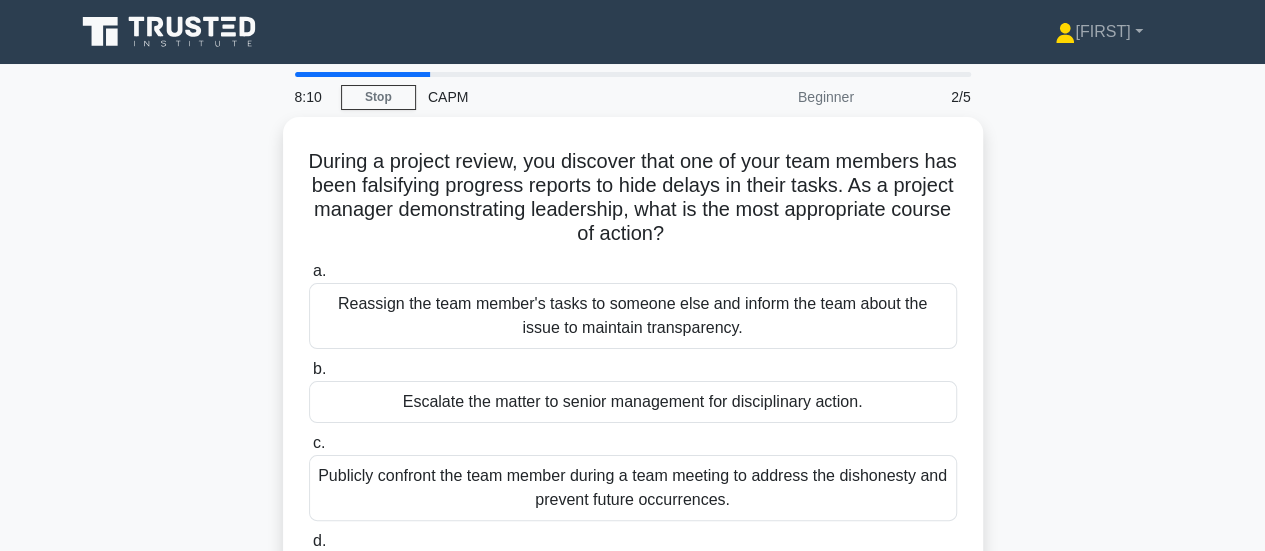 copy on "During a project review, you discover that one of your team members has been falsifying progress reports to hide delays in their tasks. As a project manager demonstrating leadership, what is the most appropriate course of action?
.spinner_0XTQ{transform-origin:center;animation:spinner_y6GP .75s linear infinite}@keyframes spinner_y6GP{100%{transform:rotate(360deg)}}
a.
Reassign the team member's tasks to someone else and inform the team about the issue to maintain transparency.
b.
Escalate the matter to senior management for disciplinary action.
c.
Publicly confront the team member during a team meeting to address the dishonesty and prevent future occurrences.
d.
Discuss the issue privately with the team me..." 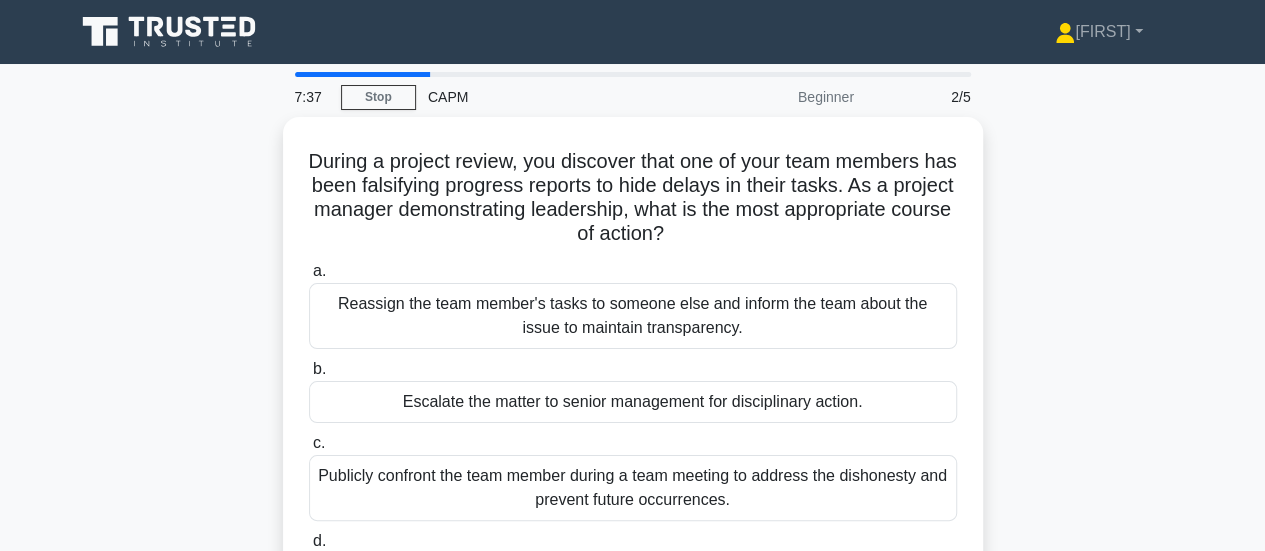 scroll, scrollTop: 300, scrollLeft: 0, axis: vertical 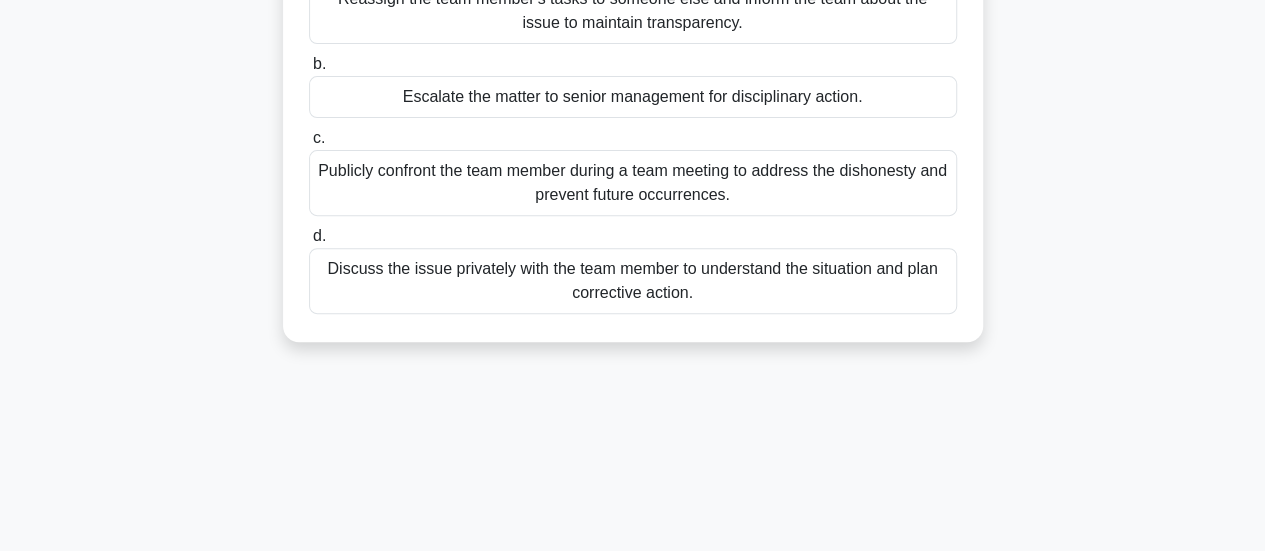 click on "Discuss the issue privately with the team member to understand the situation and plan corrective action." at bounding box center (633, 281) 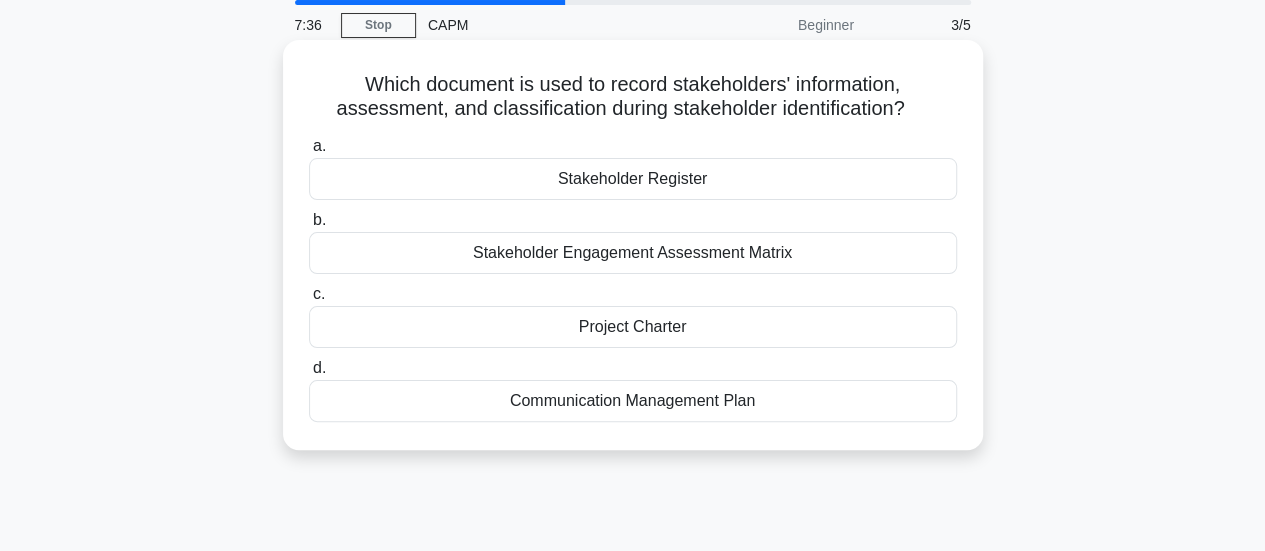 scroll, scrollTop: 0, scrollLeft: 0, axis: both 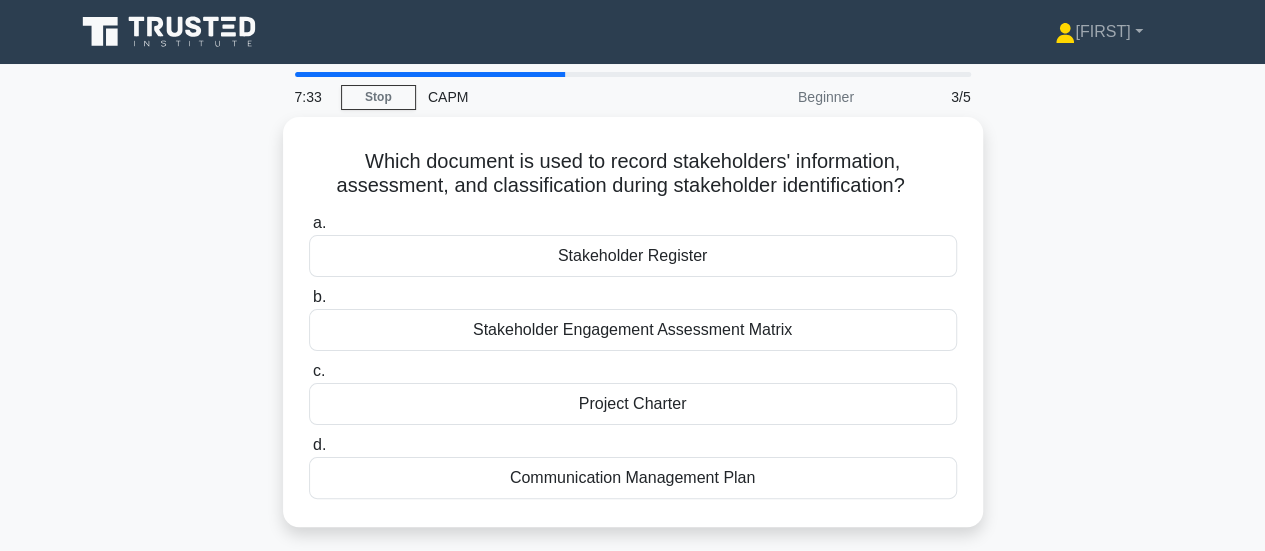drag, startPoint x: 578, startPoint y: 474, endPoint x: 134, endPoint y: 172, distance: 536.973 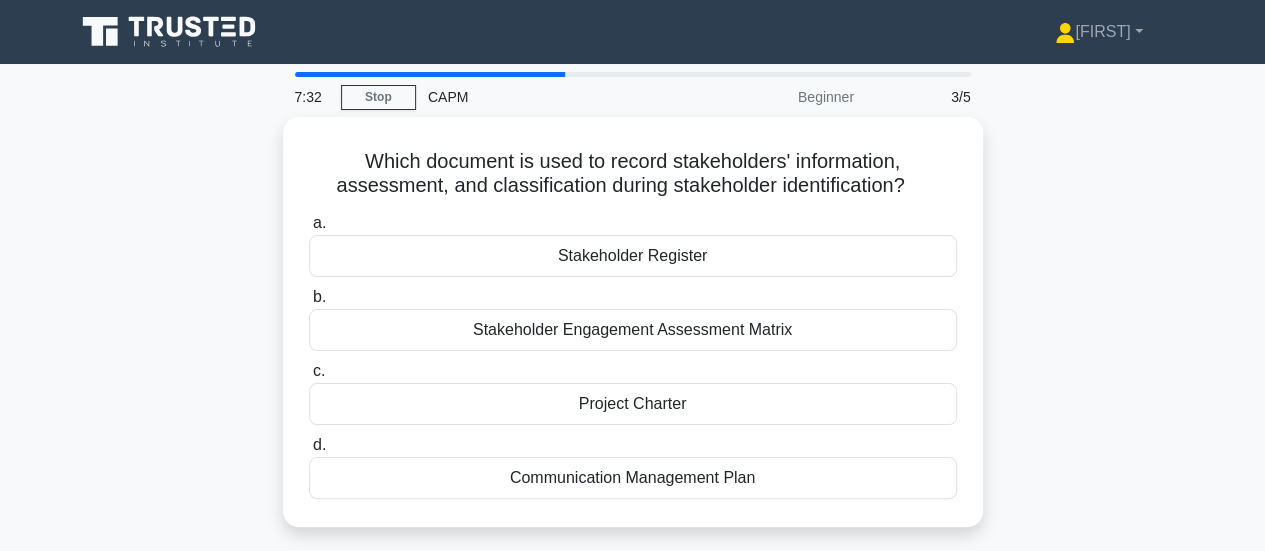 copy on "Which document is used to record stakeholders' information, assessment, and classification during stakeholder identification?
.spinner_0XTQ{transform-origin:center;animation:spinner_y6GP .75s linear infinite}@keyframes spinner_y6GP{100%{transform:rotate(360deg)}}
a.
Stakeholder Register
b.
Stakeholder Engagement Assessment Matrix
c.
Project Charter
d.
Communication Management Plan" 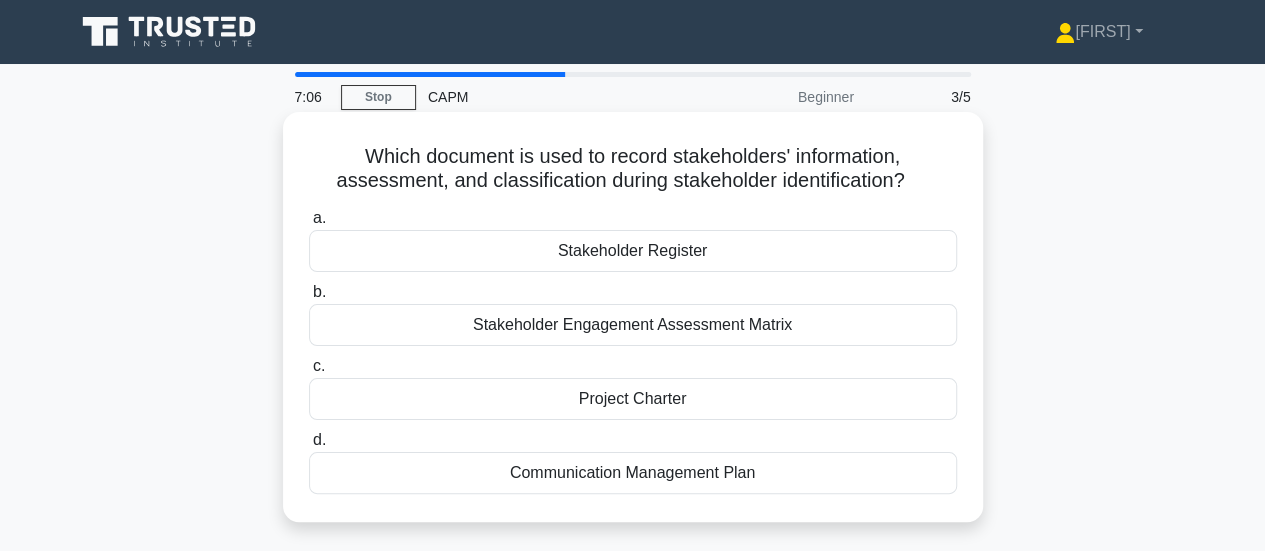 click on "Stakeholder Register" at bounding box center (633, 251) 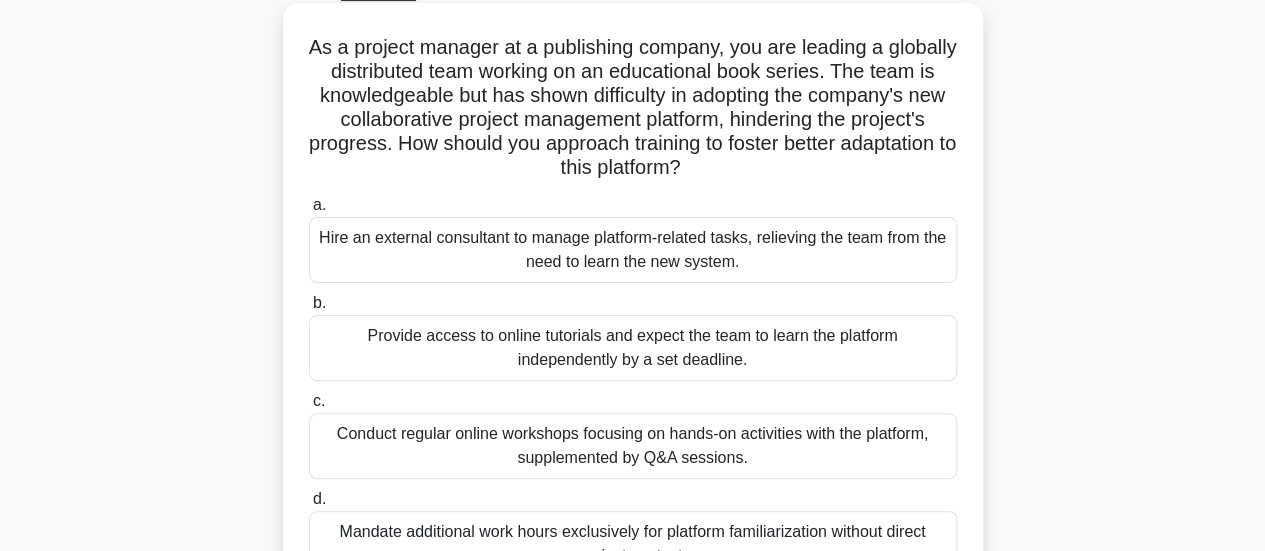scroll, scrollTop: 300, scrollLeft: 0, axis: vertical 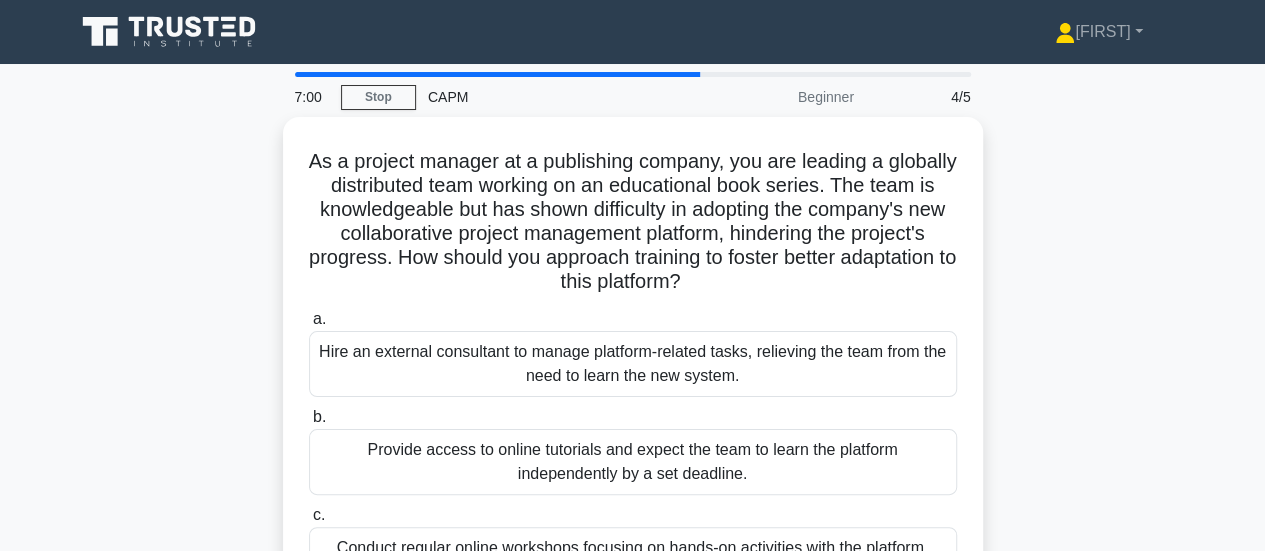 drag, startPoint x: 724, startPoint y: 369, endPoint x: 325, endPoint y: 107, distance: 477.33112 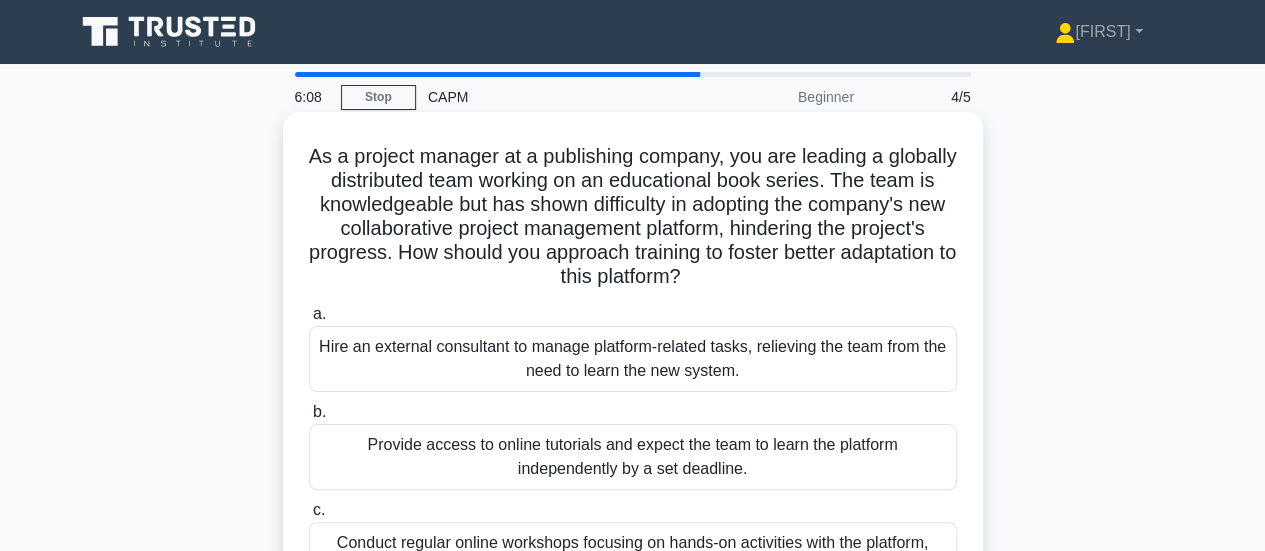 scroll, scrollTop: 200, scrollLeft: 0, axis: vertical 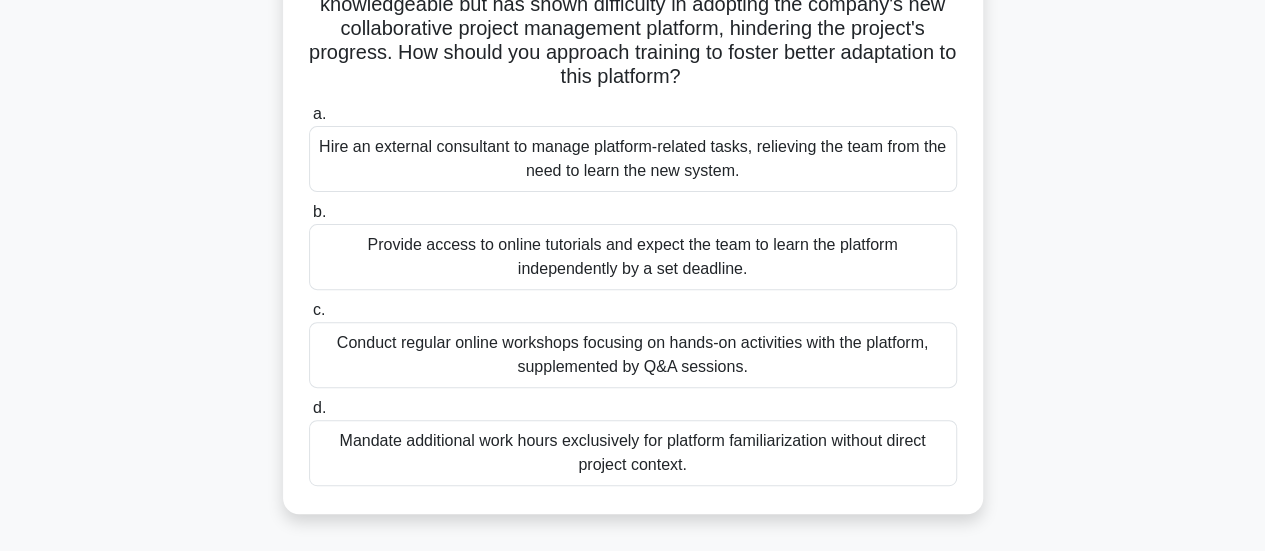 click on "Conduct regular online workshops focusing on hands-on activities with the platform, supplemented by Q&A sessions." at bounding box center [633, 355] 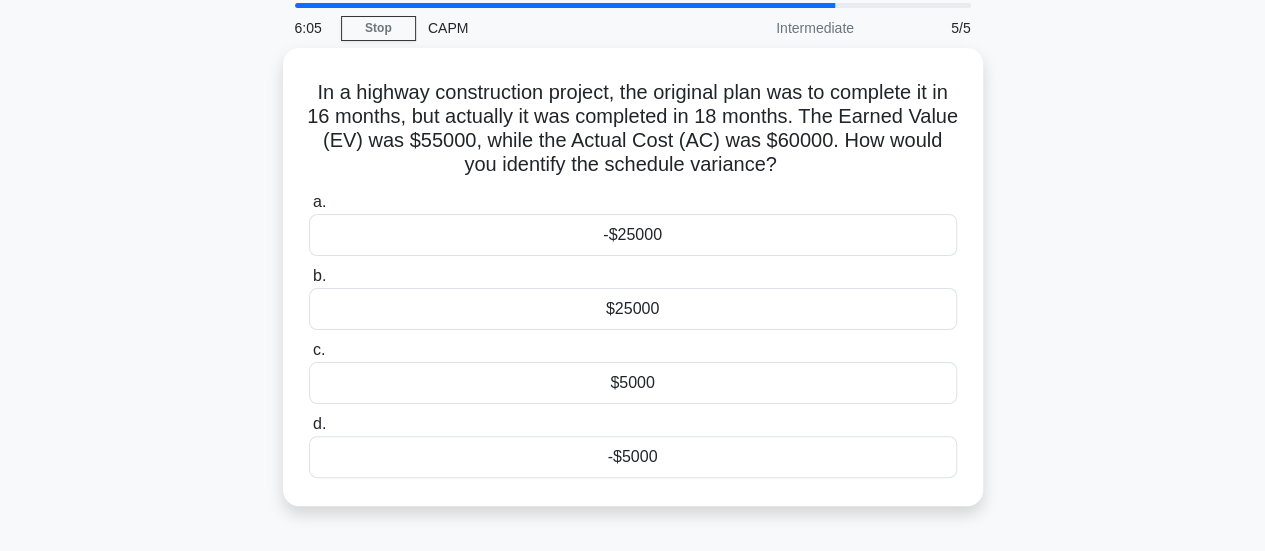 scroll, scrollTop: 100, scrollLeft: 0, axis: vertical 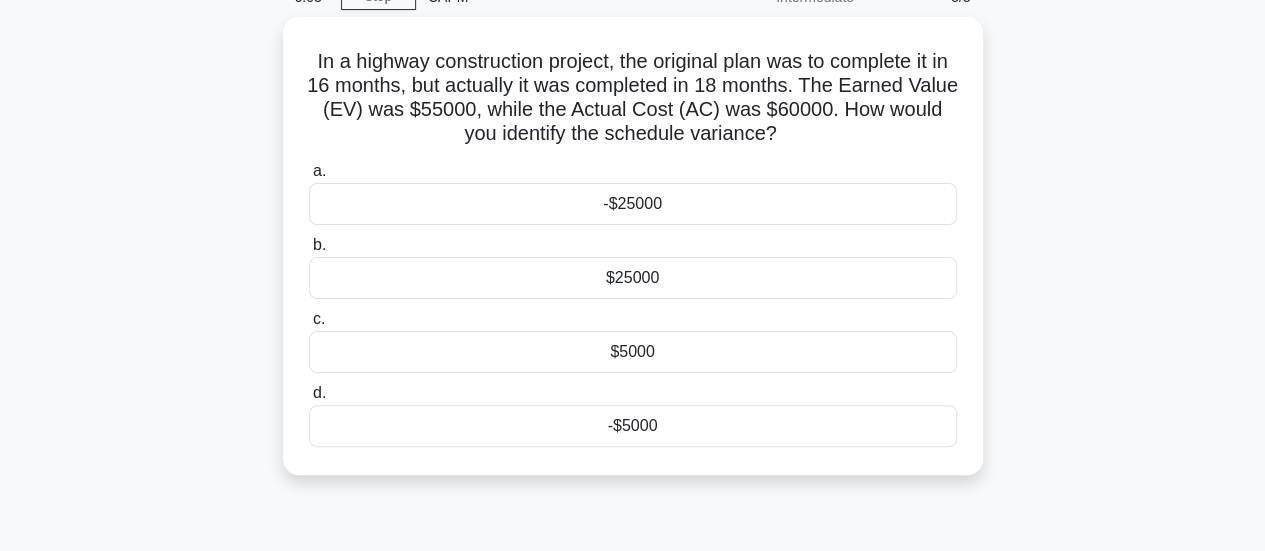 drag, startPoint x: 700, startPoint y: 425, endPoint x: 252, endPoint y: 65, distance: 574.7208 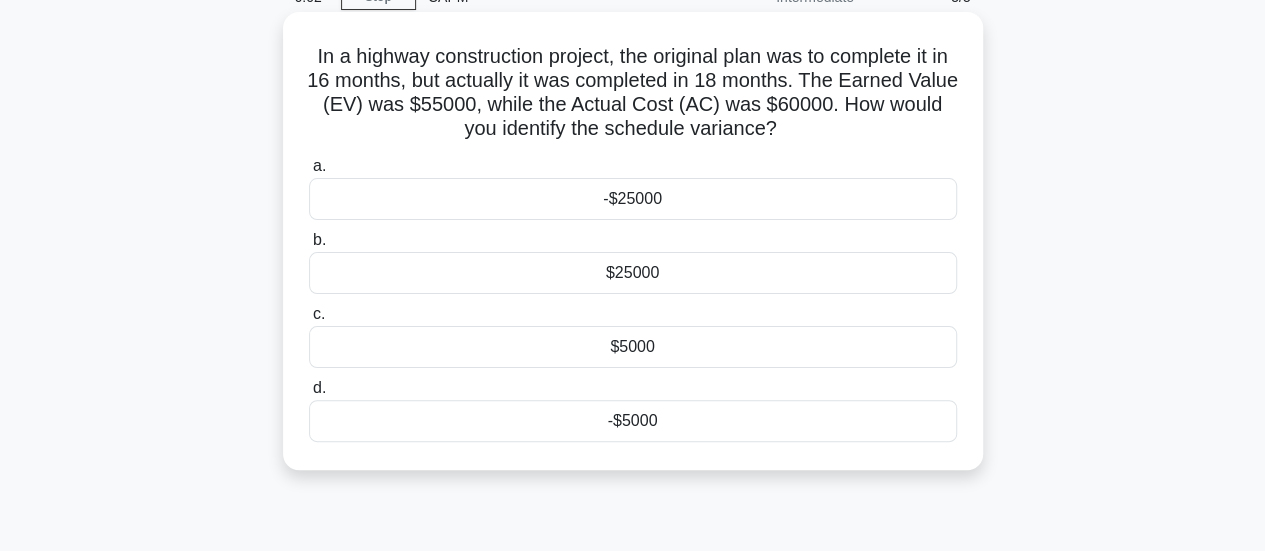 copy on "In a highway construction project, the original plan was to complete it in 16 months, but actually it was completed in 18 months. The Earned Value (EV) was $55000, while the Actual Cost (AC) was $60000. How would you identify the schedule variance?
.spinner_0XTQ{transform-origin:center;animation:spinner_y6GP .75s linear infinite}@keyframes spinner_y6GP{100%{transform:rotate(360deg)}}
a.
-$25000
b.
$25000
c.
$5000
d.
-$5000" 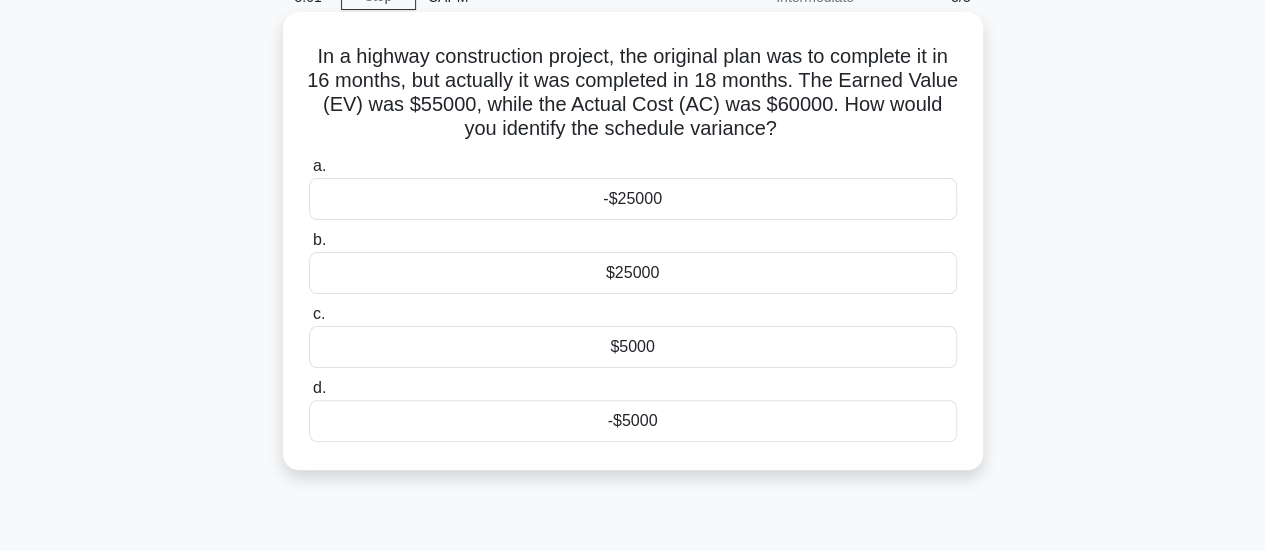 click on "-$5000" at bounding box center (633, 421) 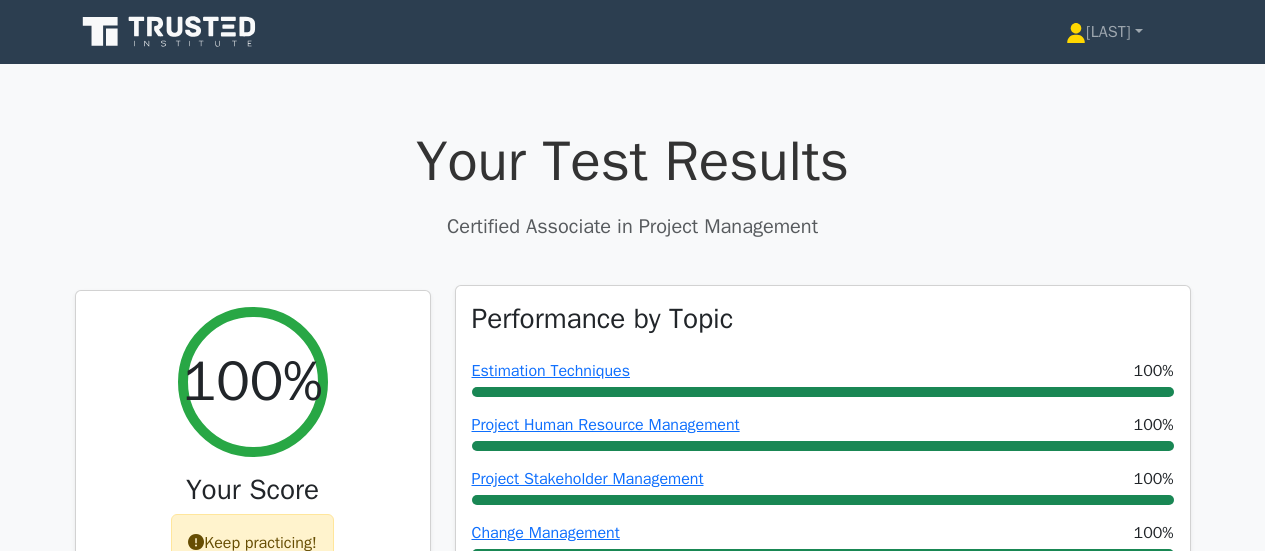 scroll, scrollTop: 0, scrollLeft: 0, axis: both 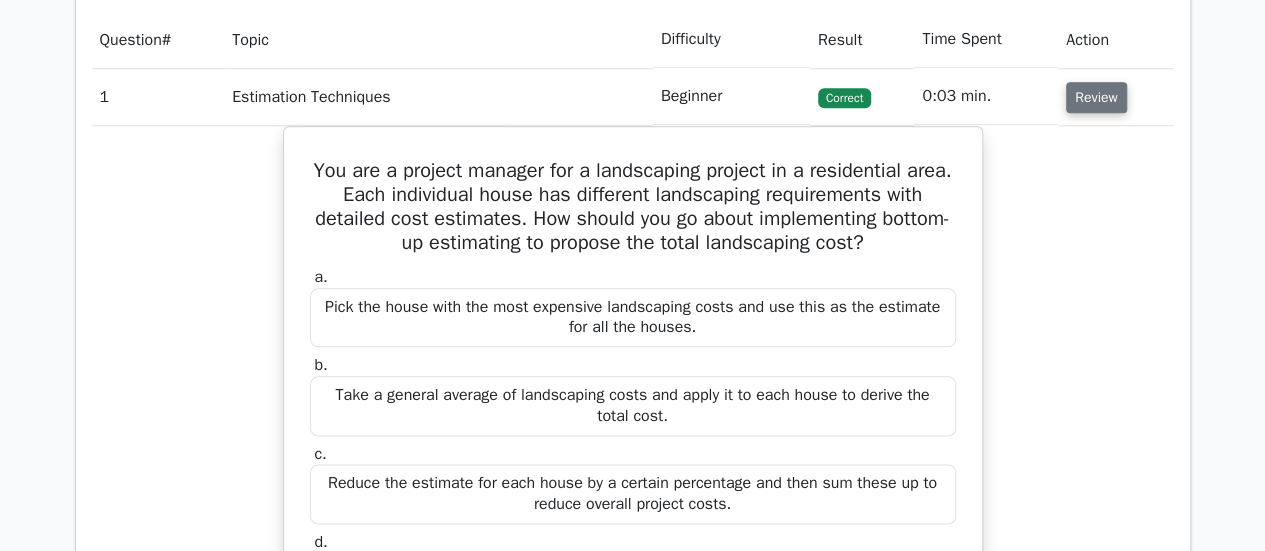 click on "Review" at bounding box center (1096, 97) 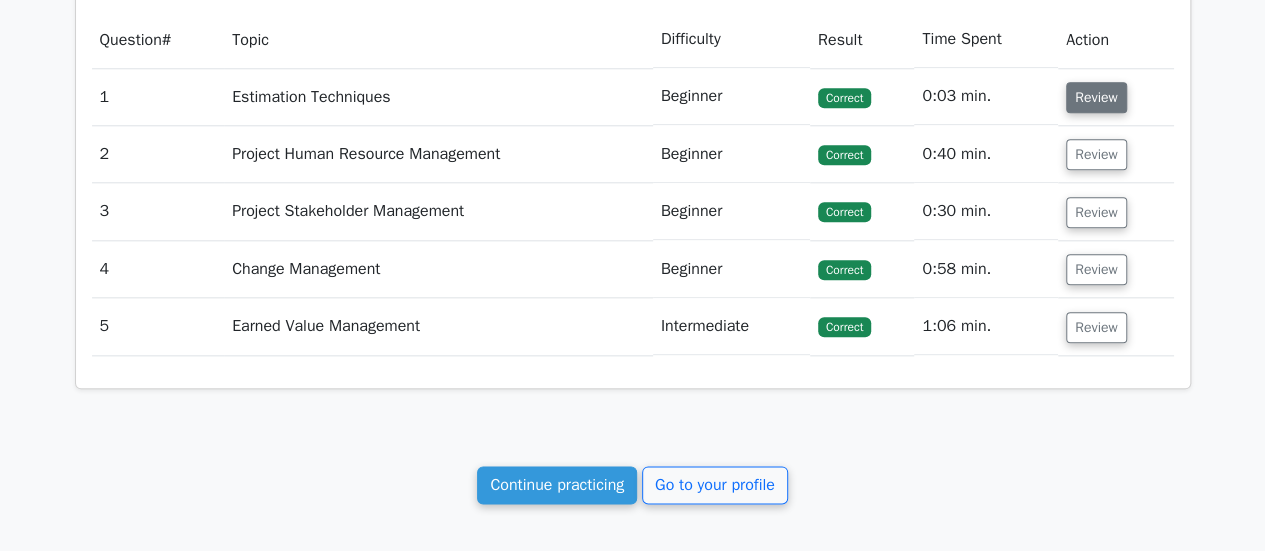 click on "Review" at bounding box center (1096, 97) 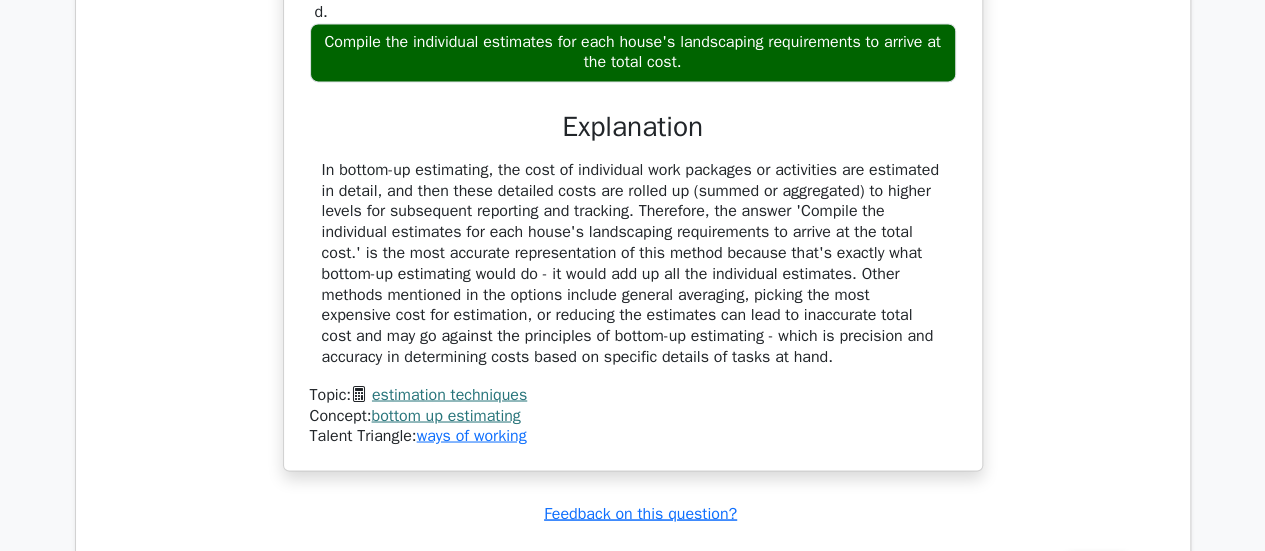scroll, scrollTop: 1600, scrollLeft: 0, axis: vertical 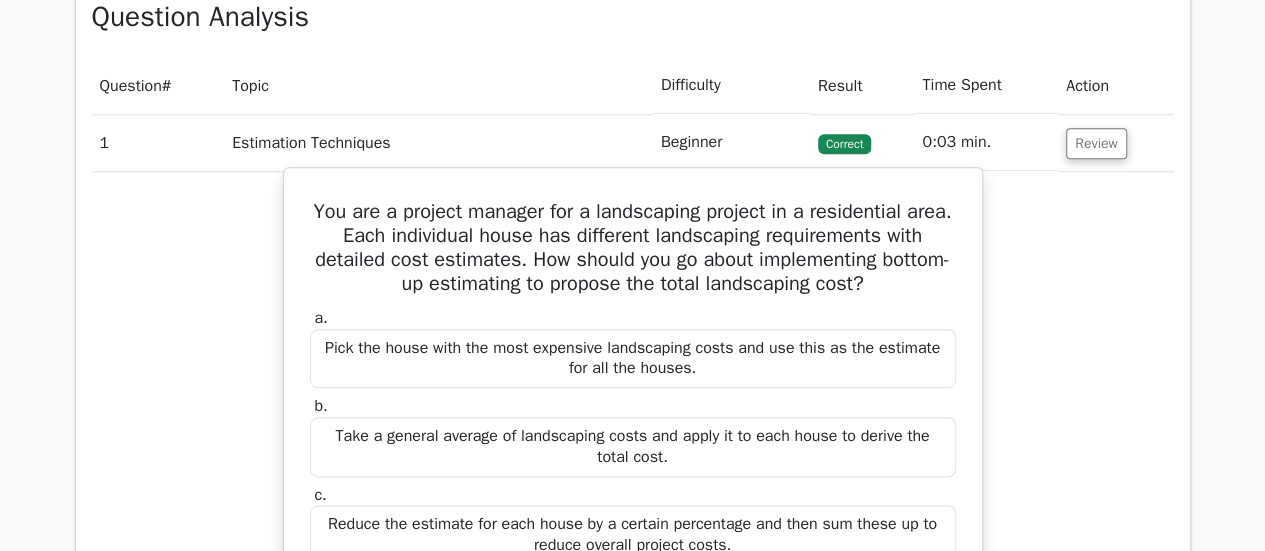 drag, startPoint x: 828, startPoint y: 267, endPoint x: 307, endPoint y: 213, distance: 523.791 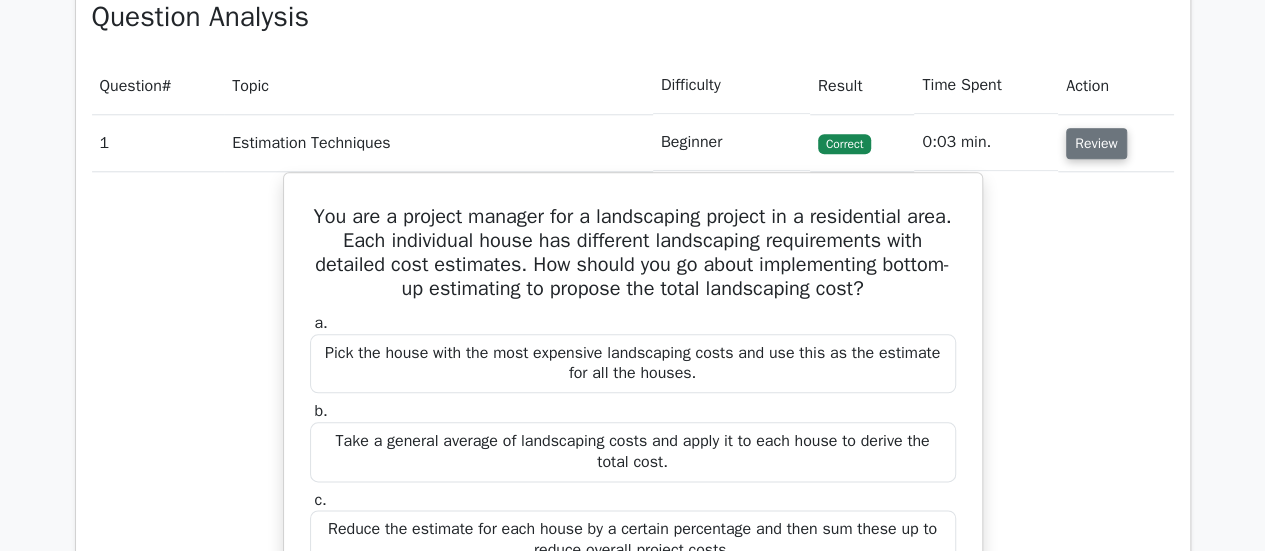 click on "Review" at bounding box center (1096, 143) 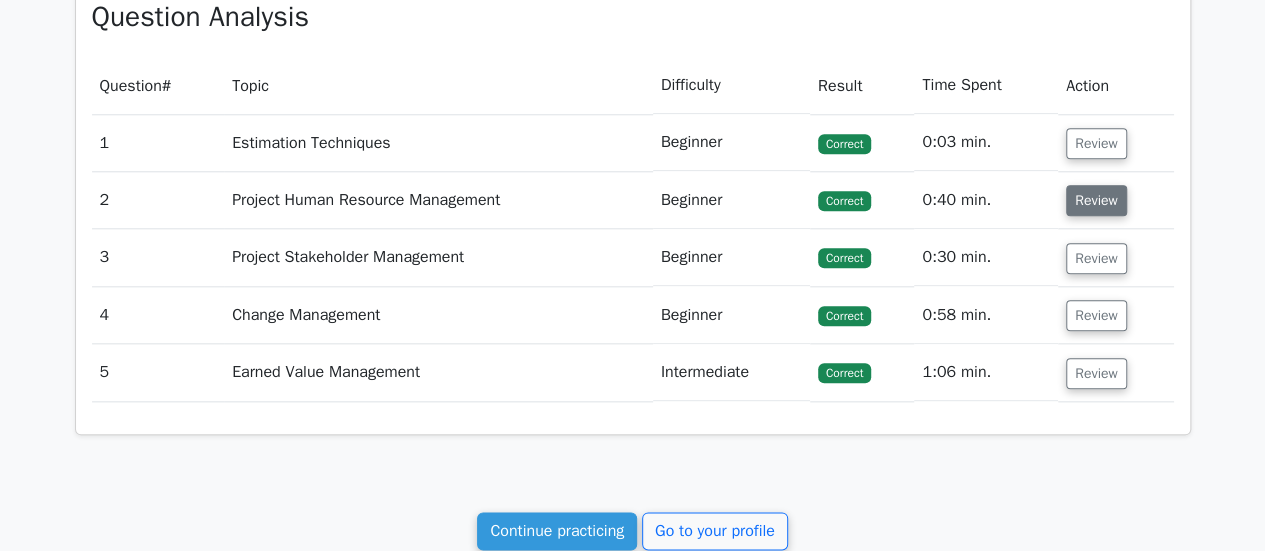 click on "Review" at bounding box center (1096, 200) 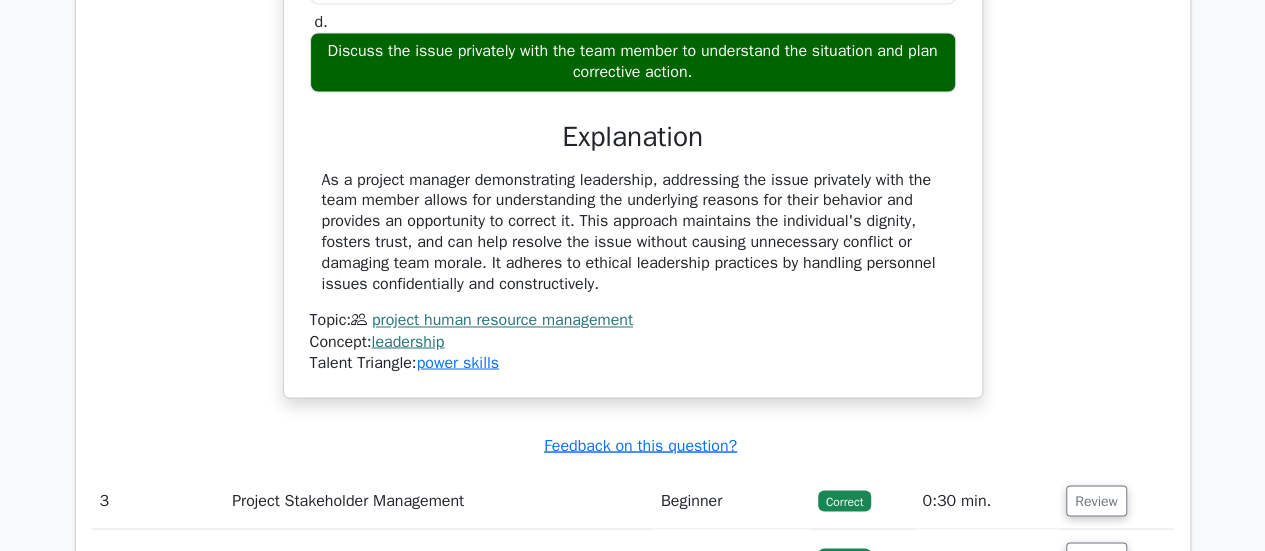 scroll, scrollTop: 1554, scrollLeft: 0, axis: vertical 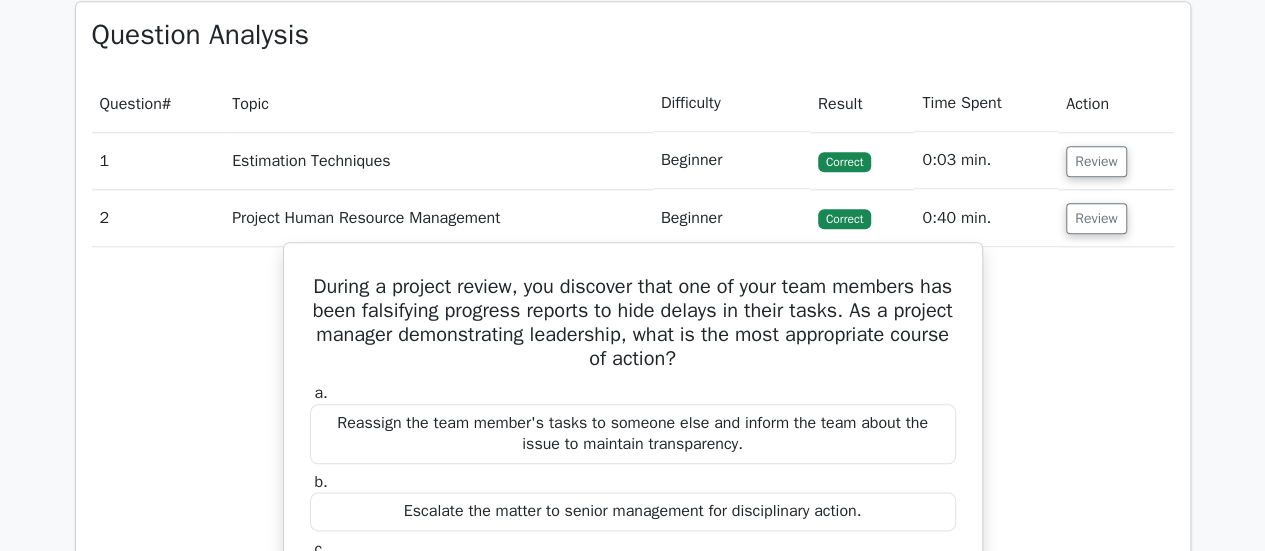 drag, startPoint x: 613, startPoint y: 285, endPoint x: 290, endPoint y: 277, distance: 323.09906 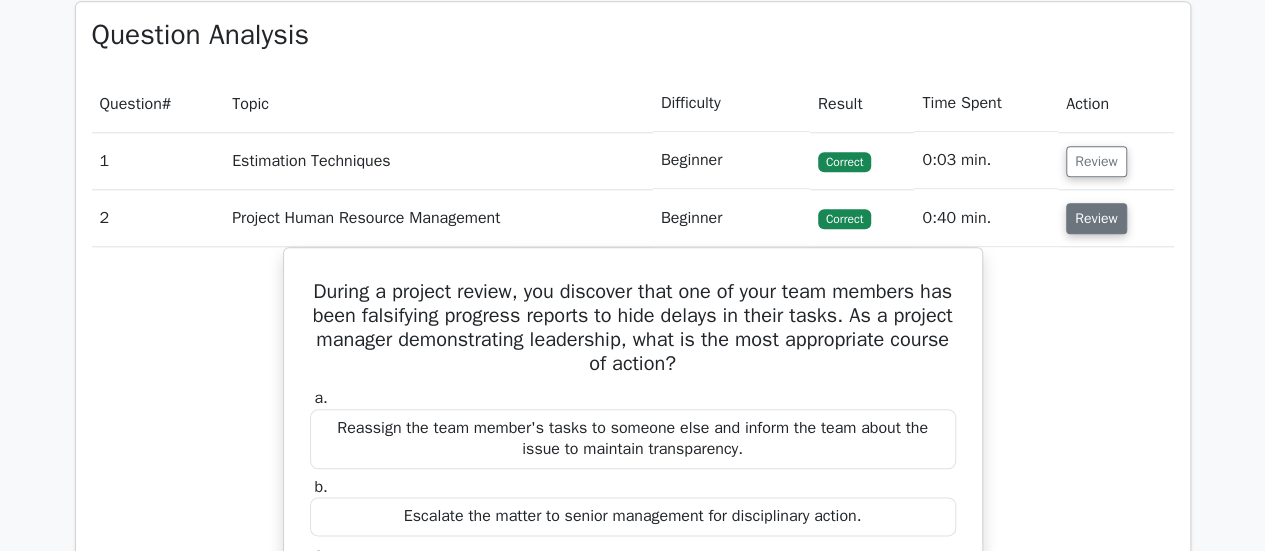 click on "Review" at bounding box center (1096, 218) 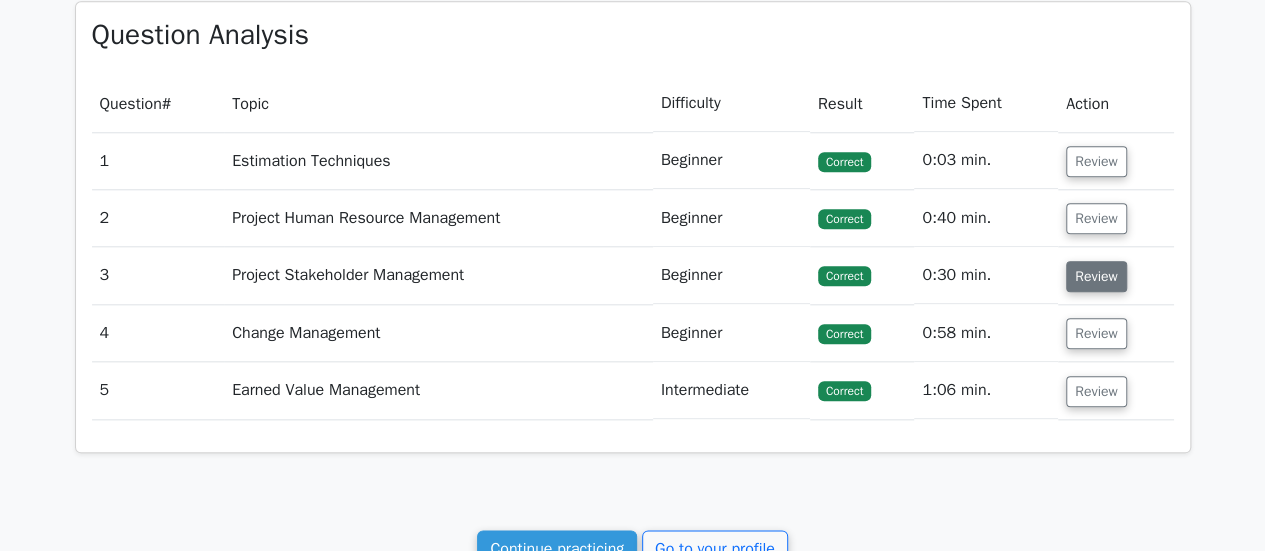 click on "Review" at bounding box center (1096, 276) 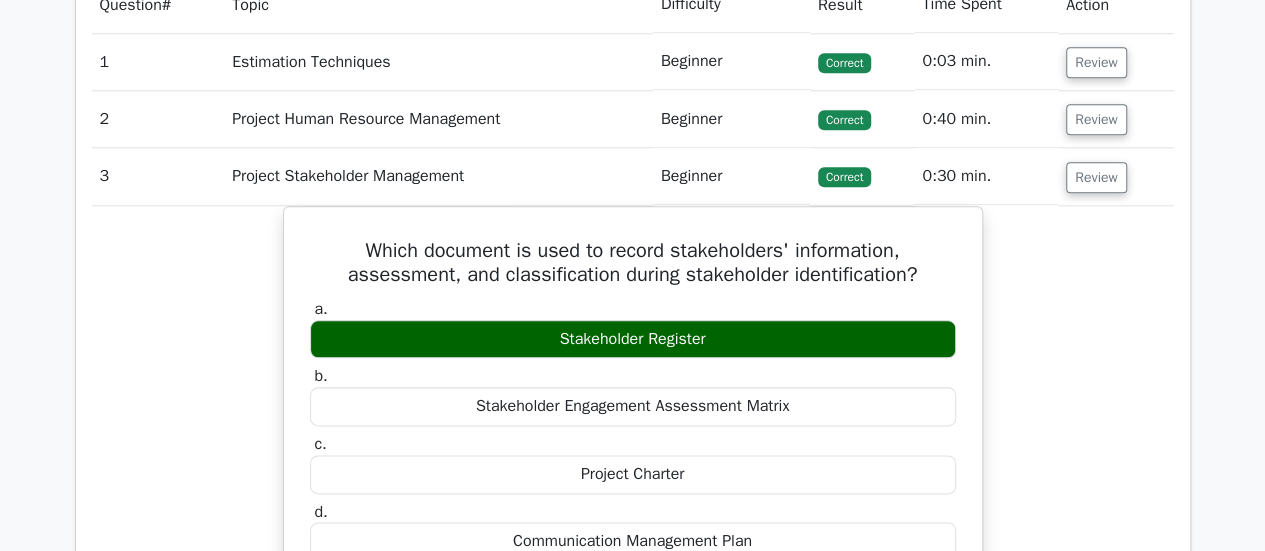 scroll, scrollTop: 736, scrollLeft: 0, axis: vertical 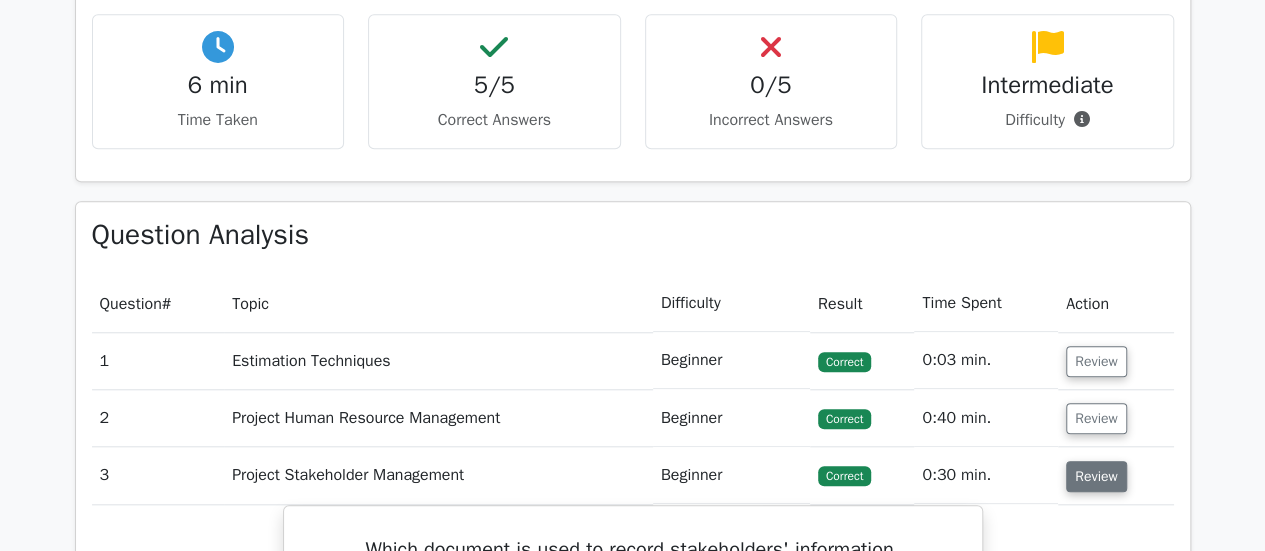 click on "Review" at bounding box center [1096, 476] 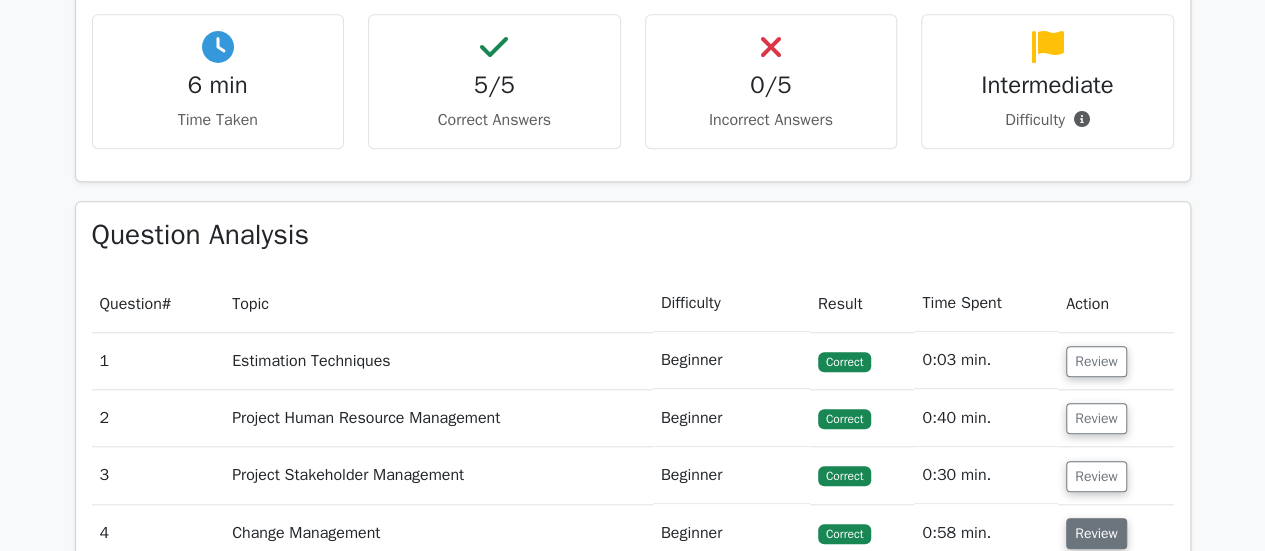 click on "Review" at bounding box center (1096, 533) 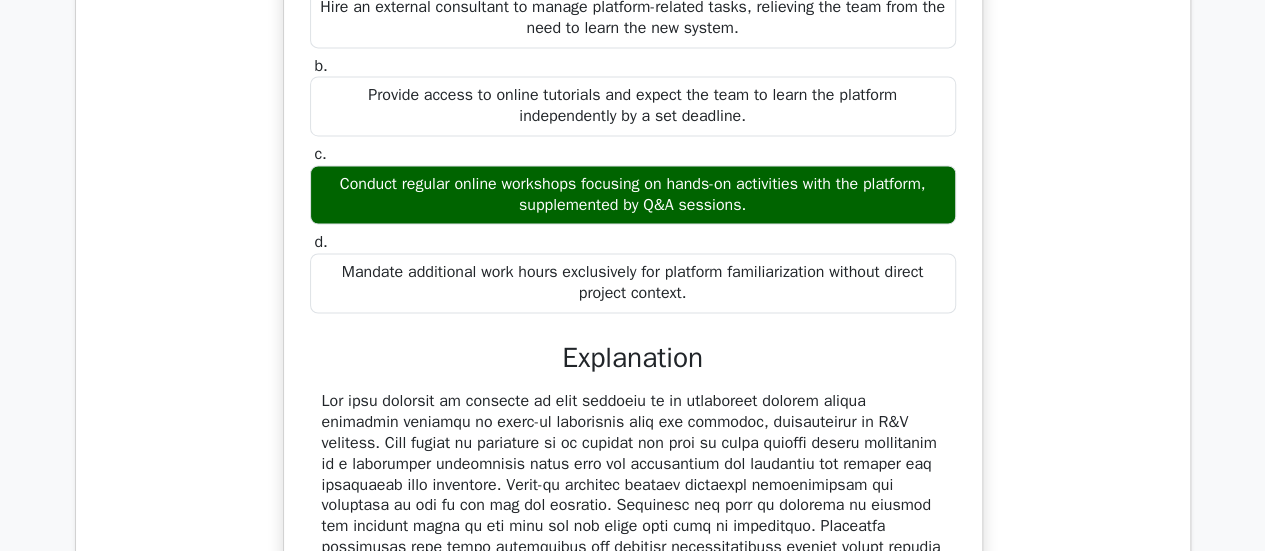 scroll, scrollTop: 1636, scrollLeft: 0, axis: vertical 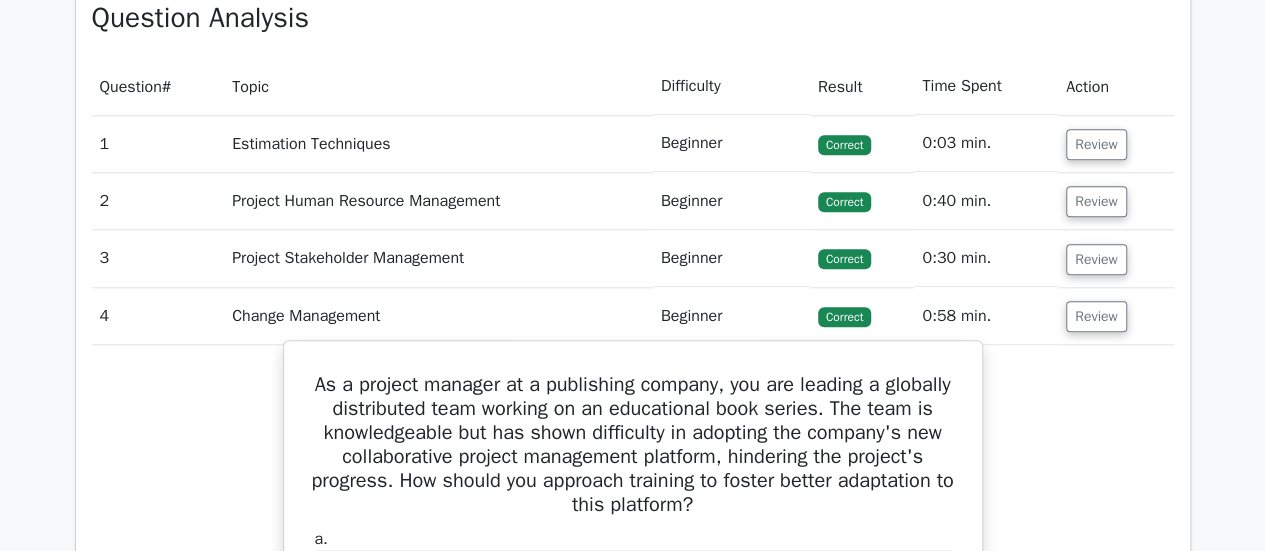 drag, startPoint x: 546, startPoint y: 178, endPoint x: 308, endPoint y: 375, distance: 308.95468 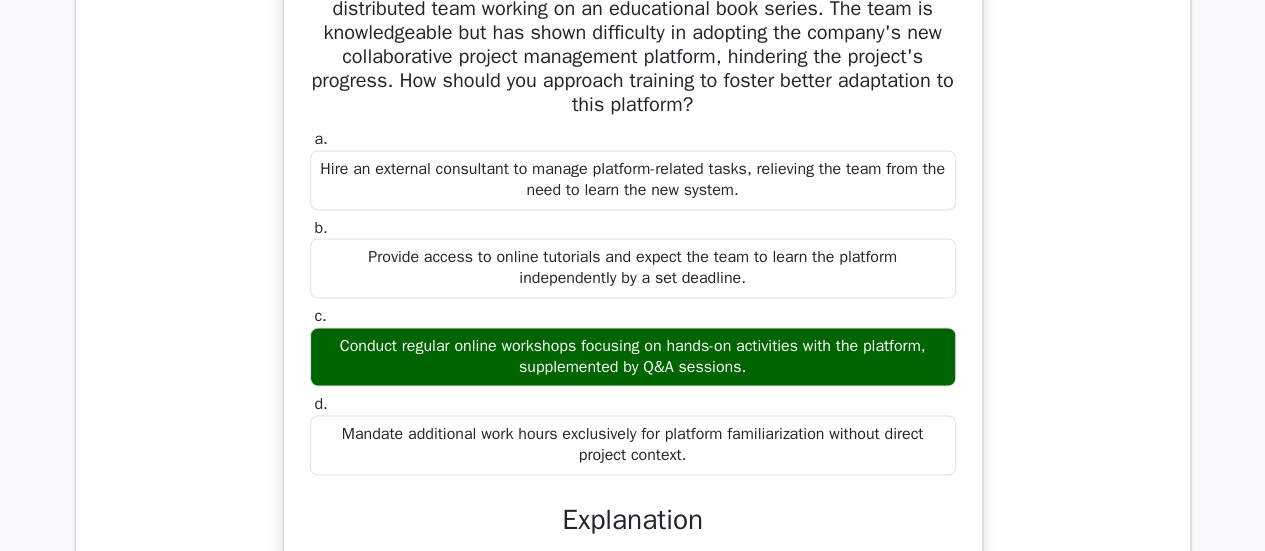 scroll, scrollTop: 653, scrollLeft: 0, axis: vertical 